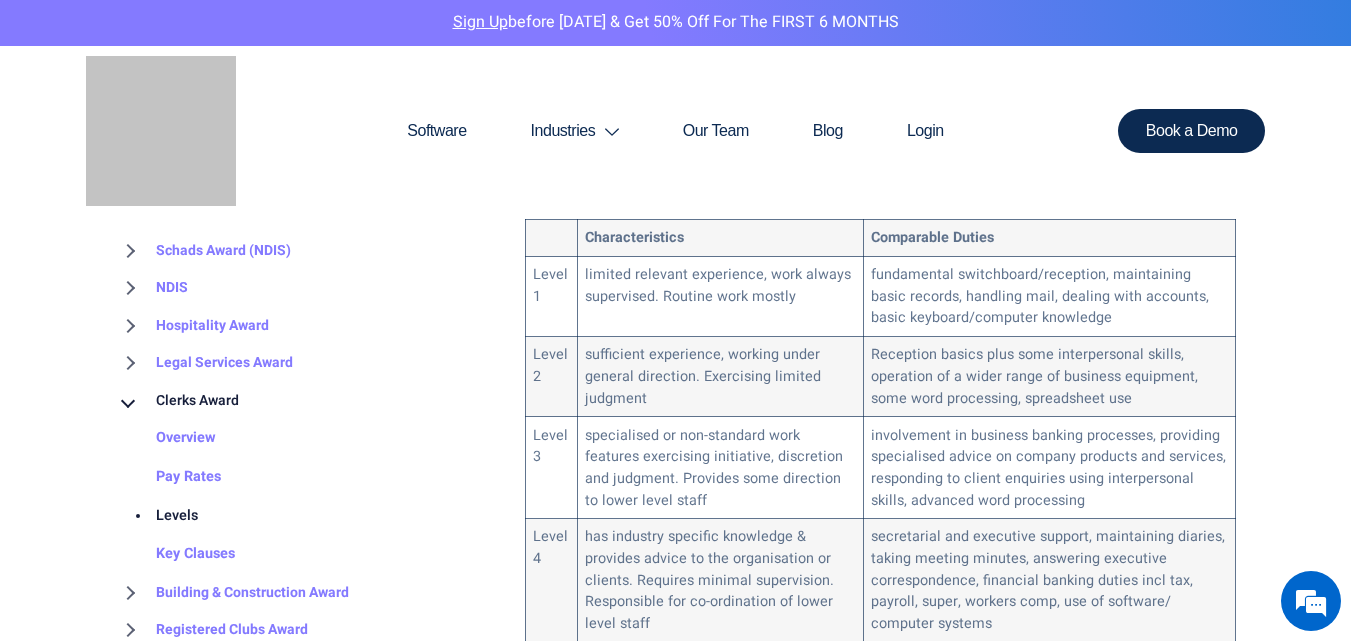 scroll, scrollTop: 1381, scrollLeft: 0, axis: vertical 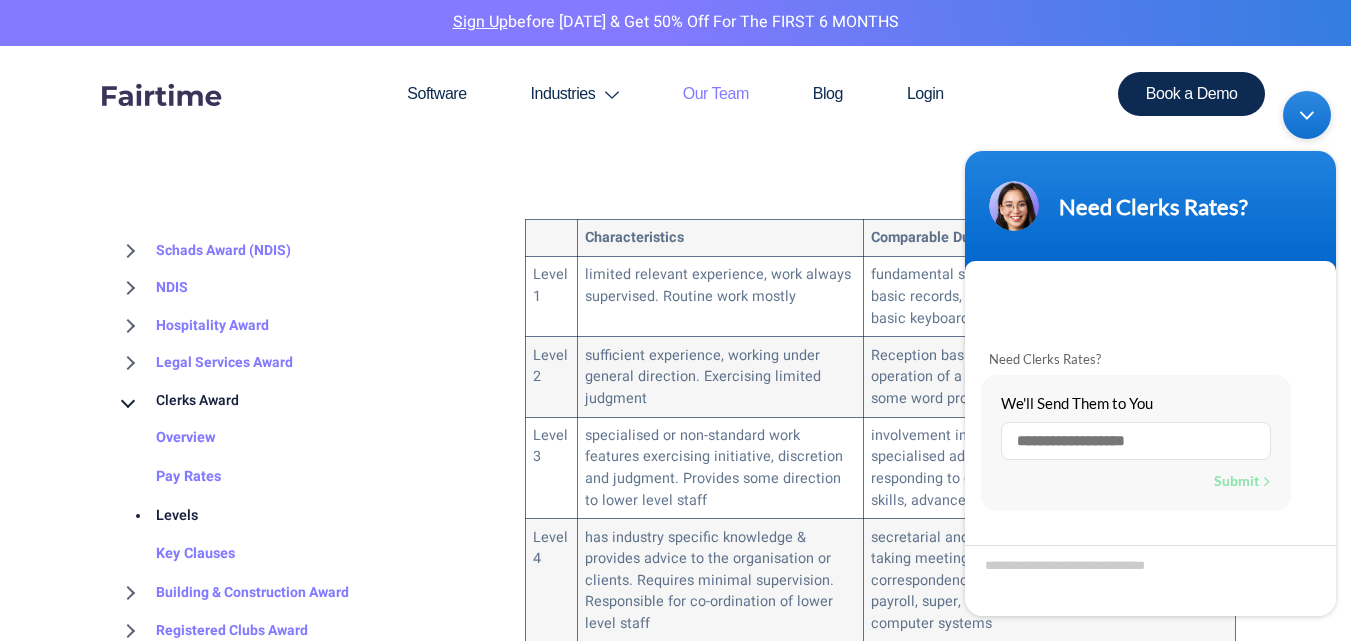 click on "Our Team" at bounding box center [716, 94] 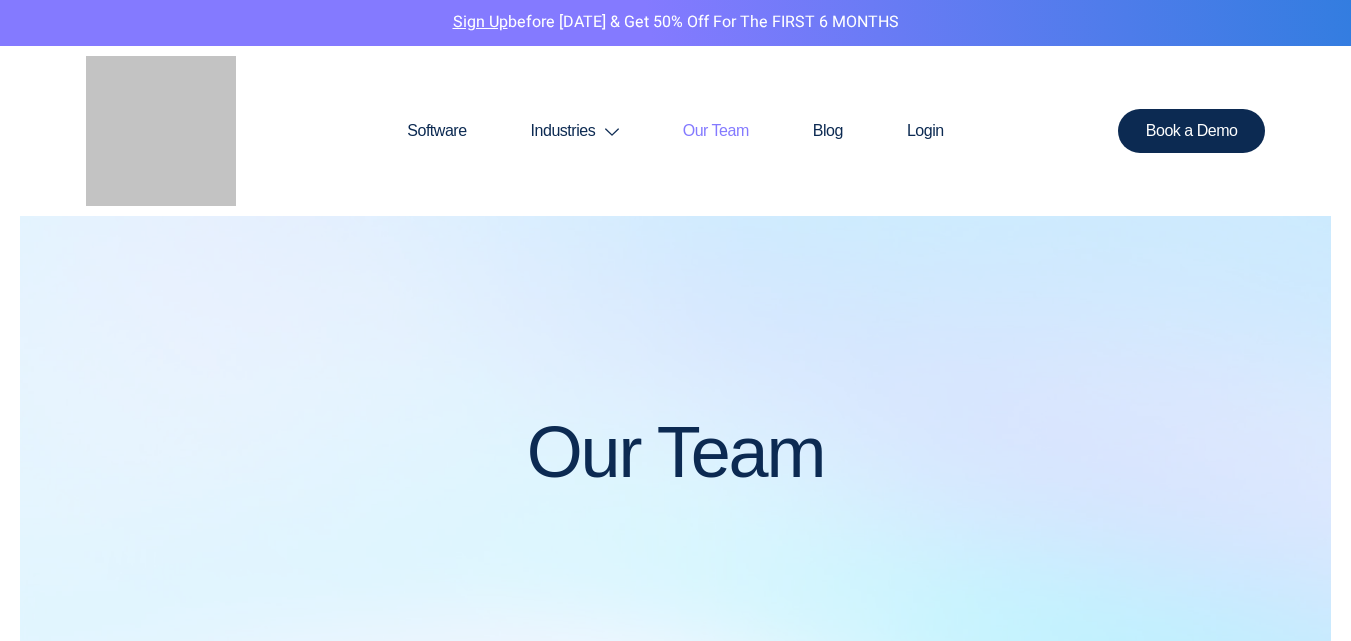 scroll, scrollTop: 0, scrollLeft: 0, axis: both 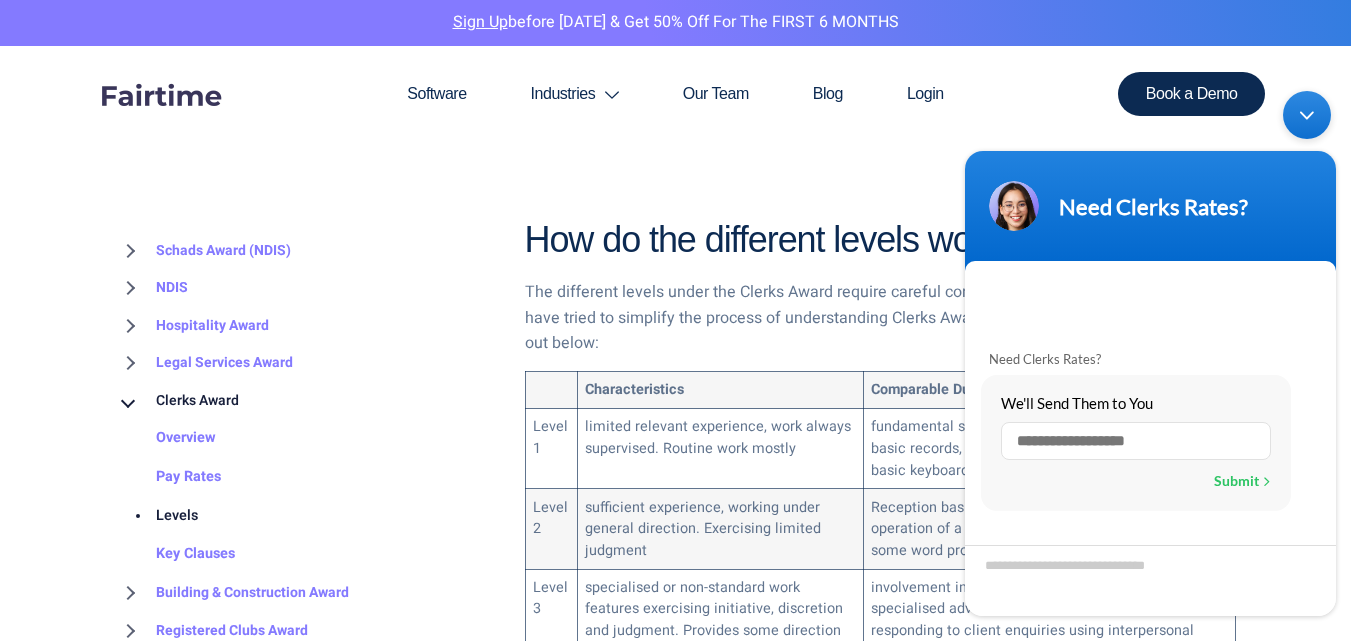click at bounding box center [1307, 115] 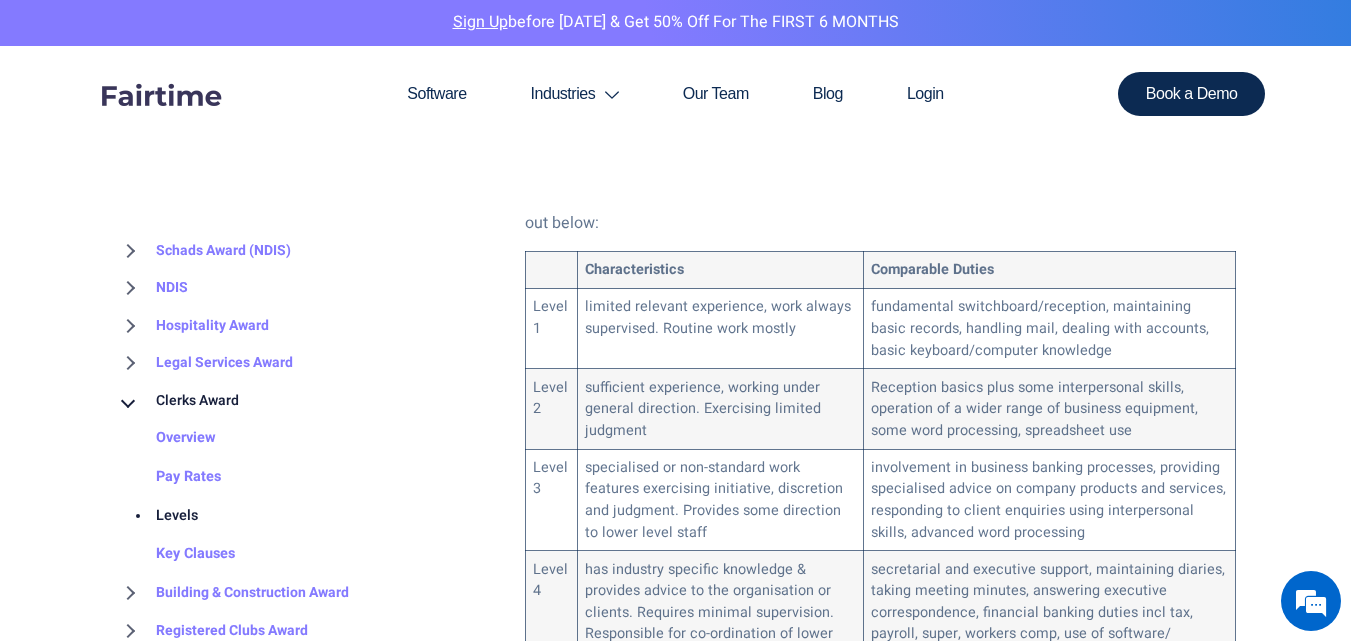 scroll, scrollTop: 1237, scrollLeft: 0, axis: vertical 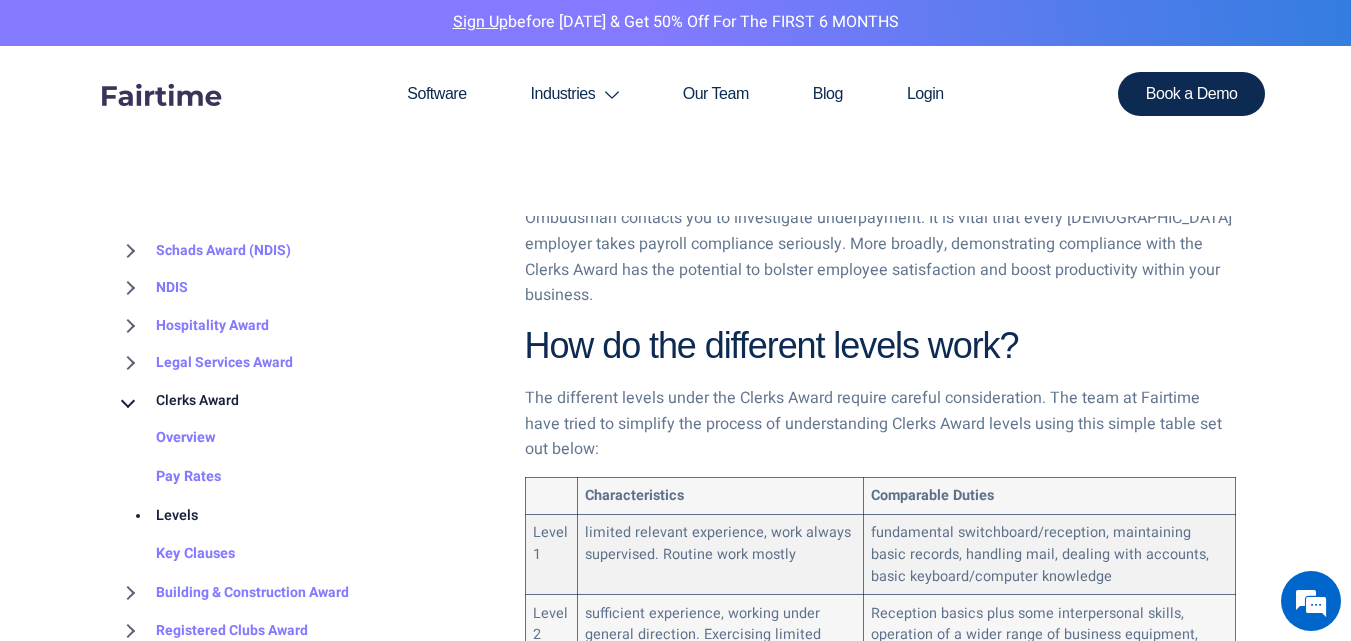 click on "Level 1" at bounding box center [551, 555] 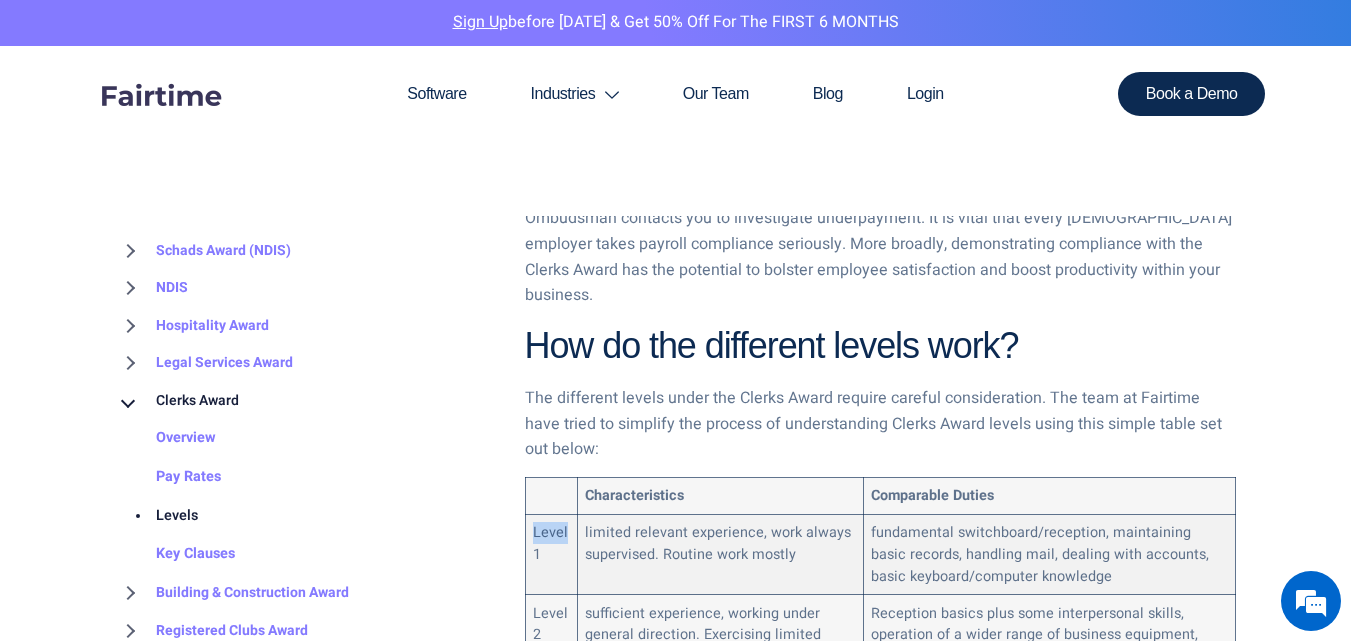 click on "Level 1" at bounding box center [551, 555] 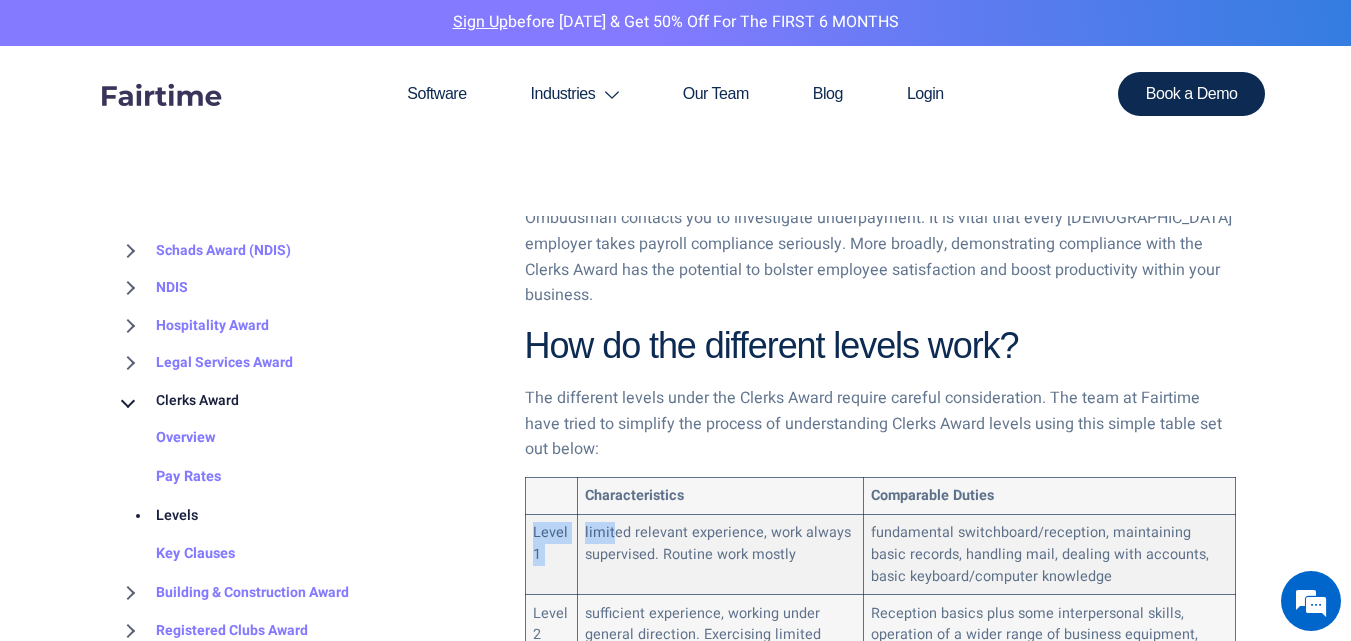 scroll, scrollTop: 931, scrollLeft: 0, axis: vertical 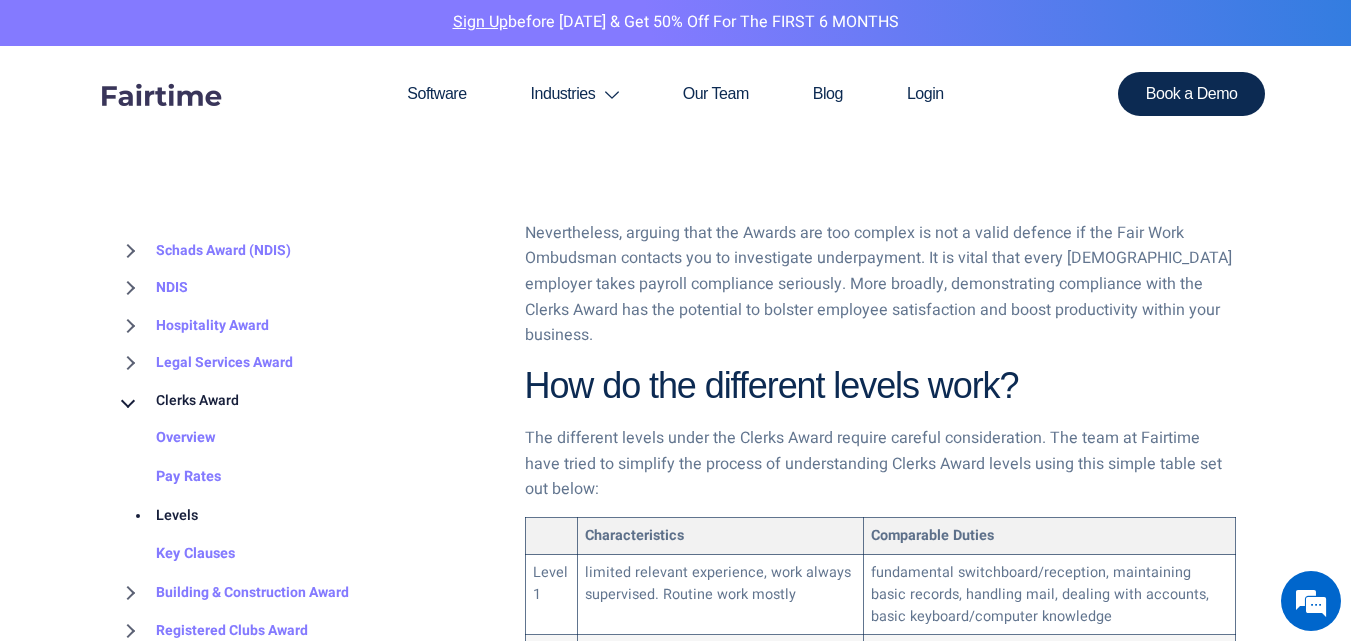 click on "Characteristics" at bounding box center (634, 535) 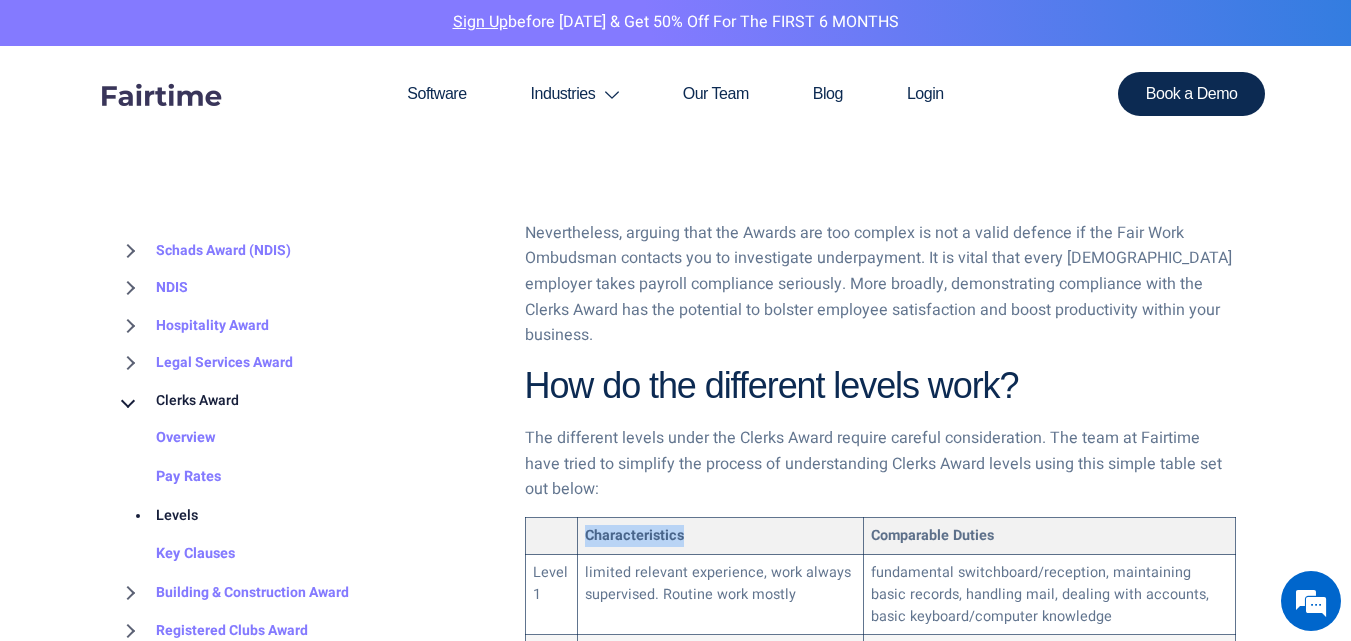 click on "Characteristics" at bounding box center [634, 535] 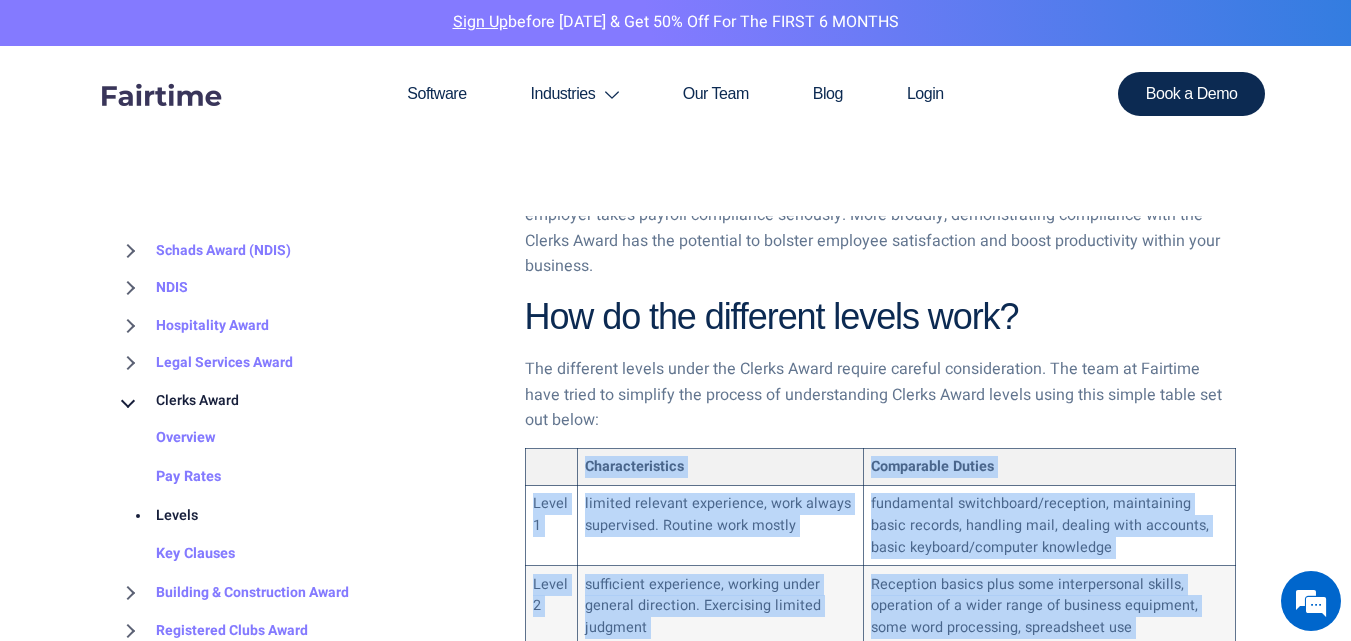 scroll, scrollTop: 1004, scrollLeft: 0, axis: vertical 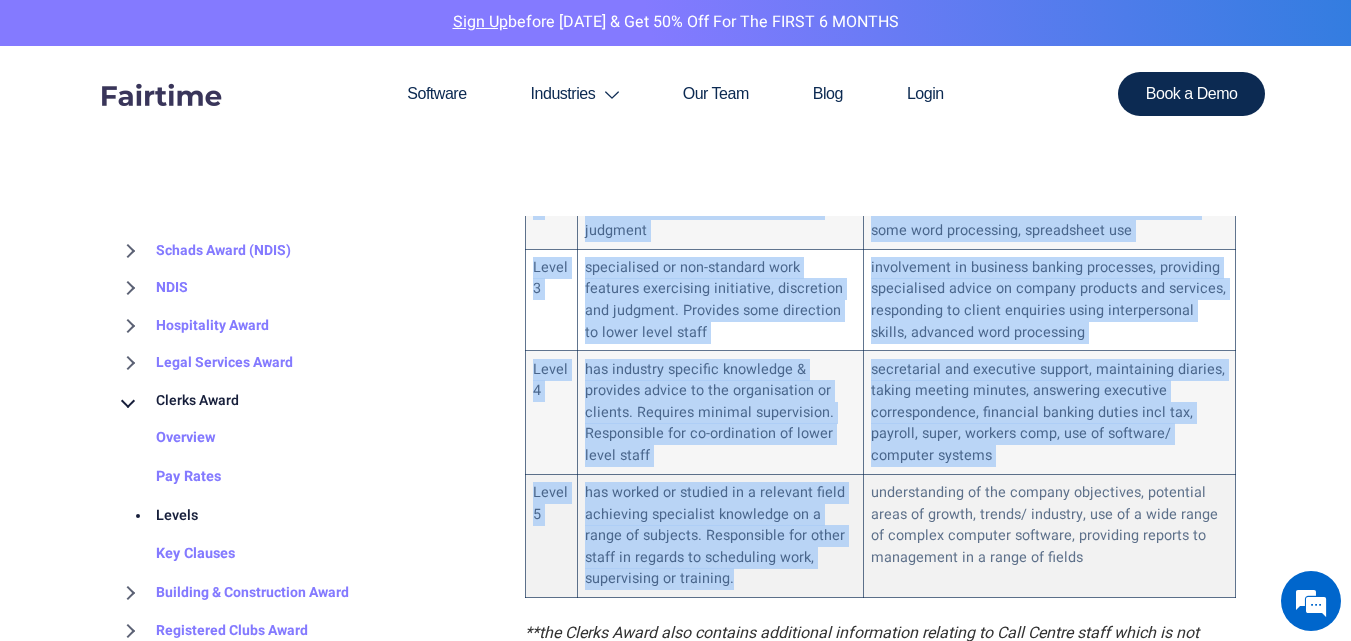 click on "has worked or studied in a relevant field achieving specialist knowledge on a range of subjects. Responsible for other staff in regards to scheduling work, supervising or training." at bounding box center [720, 535] 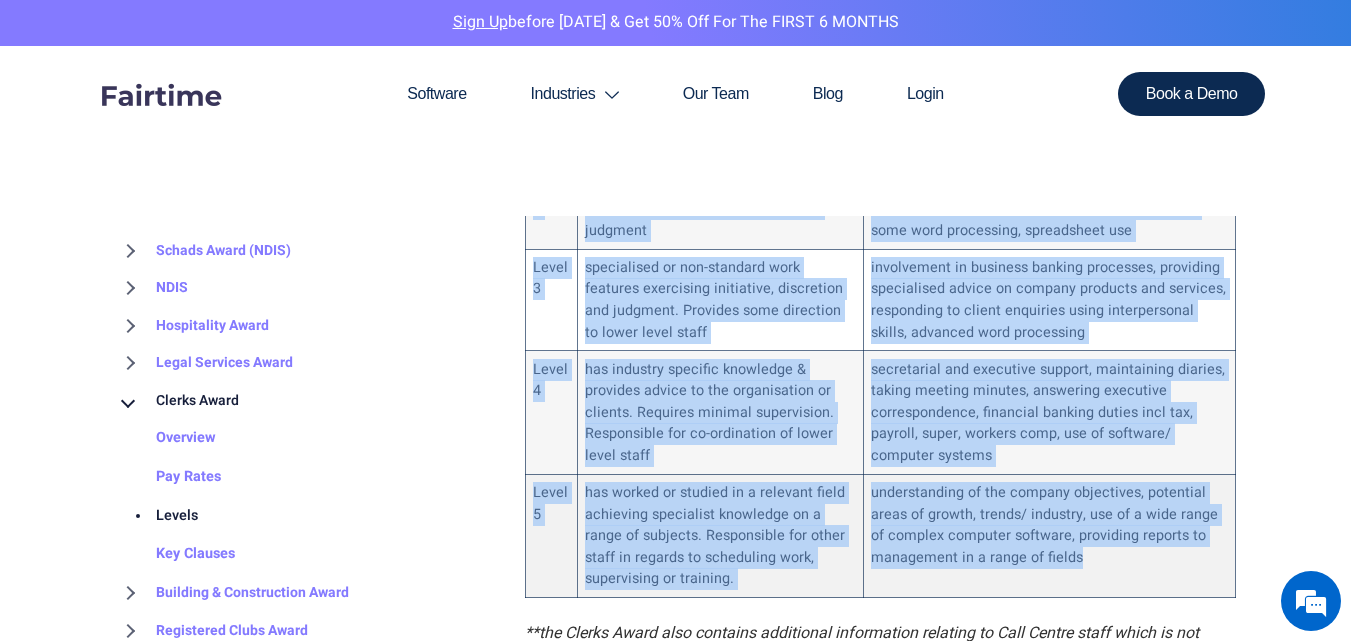 click on "understanding of the company objectives, potential areas of growth, trends/ industry, use of a wide range of complex computer software, providing reports to management in a range of fields" at bounding box center (1049, 535) 